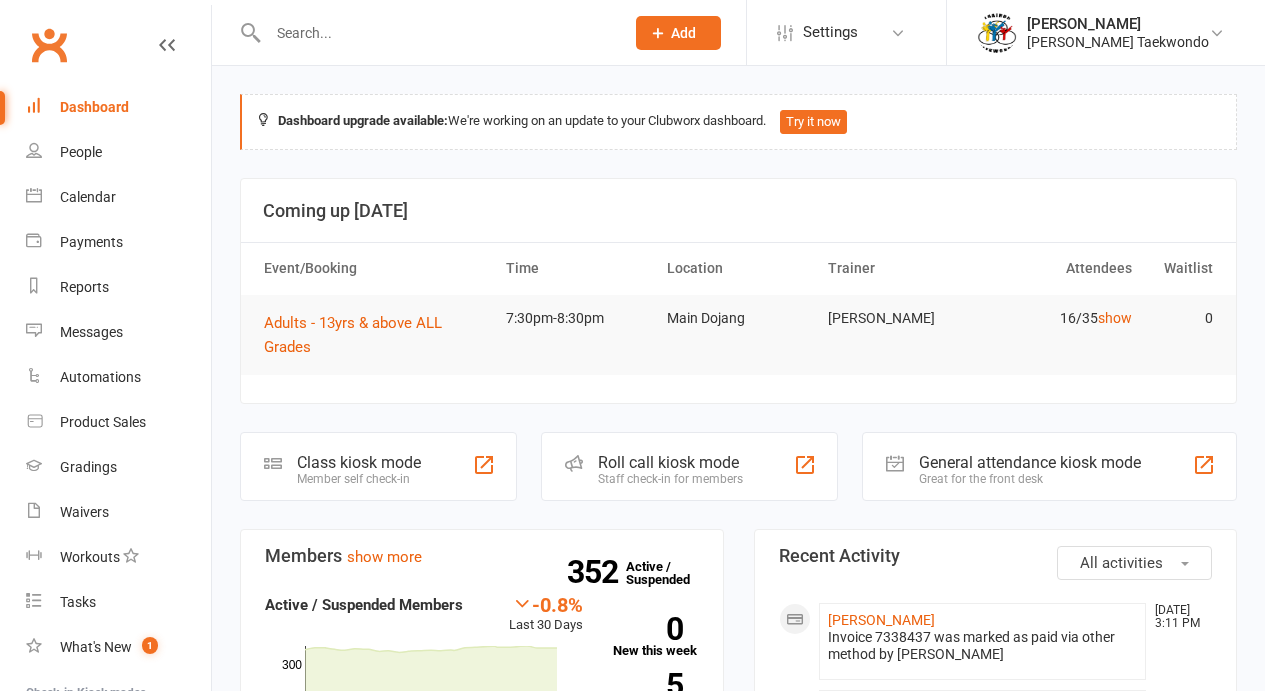 scroll, scrollTop: 0, scrollLeft: 0, axis: both 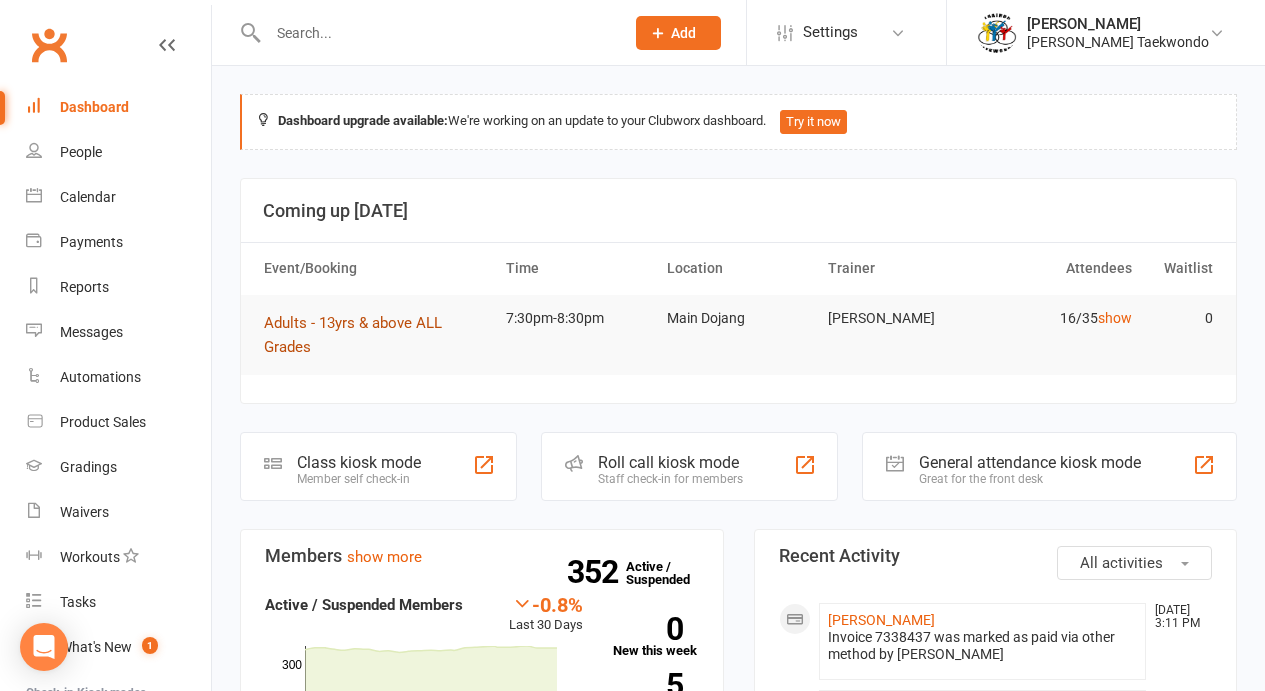 click on "Adults - 13yrs & above ALL Grades" at bounding box center (353, 335) 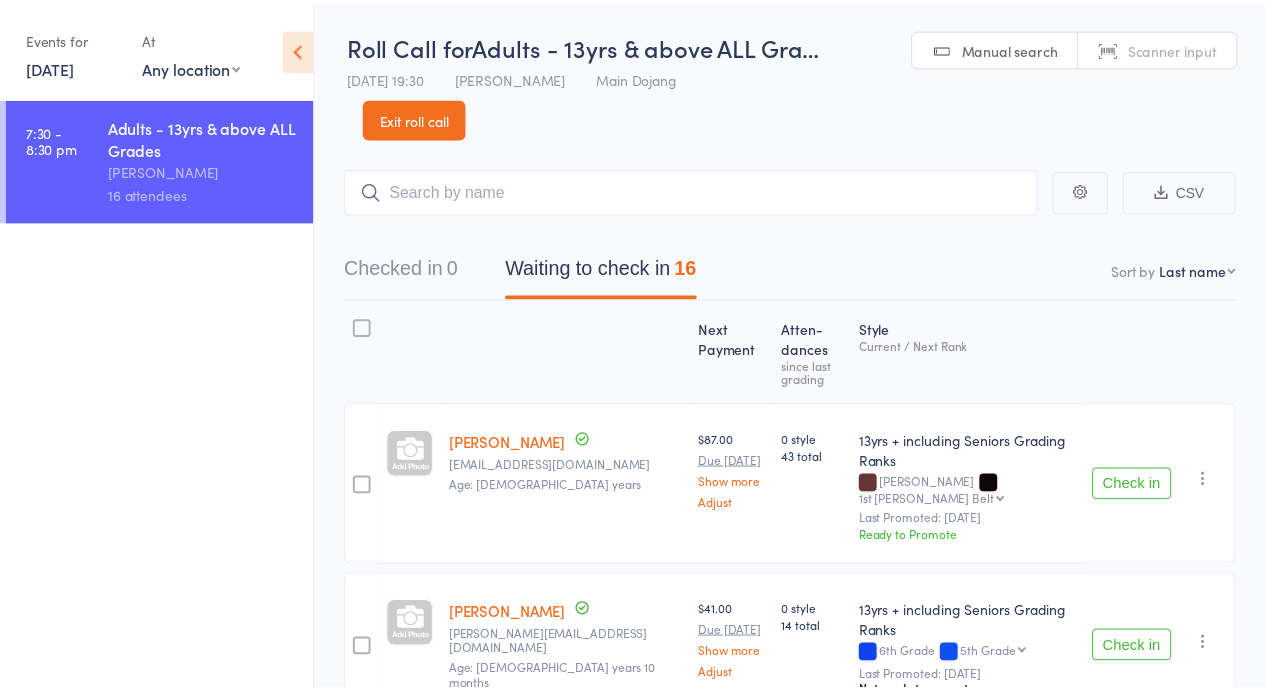 scroll, scrollTop: 0, scrollLeft: 0, axis: both 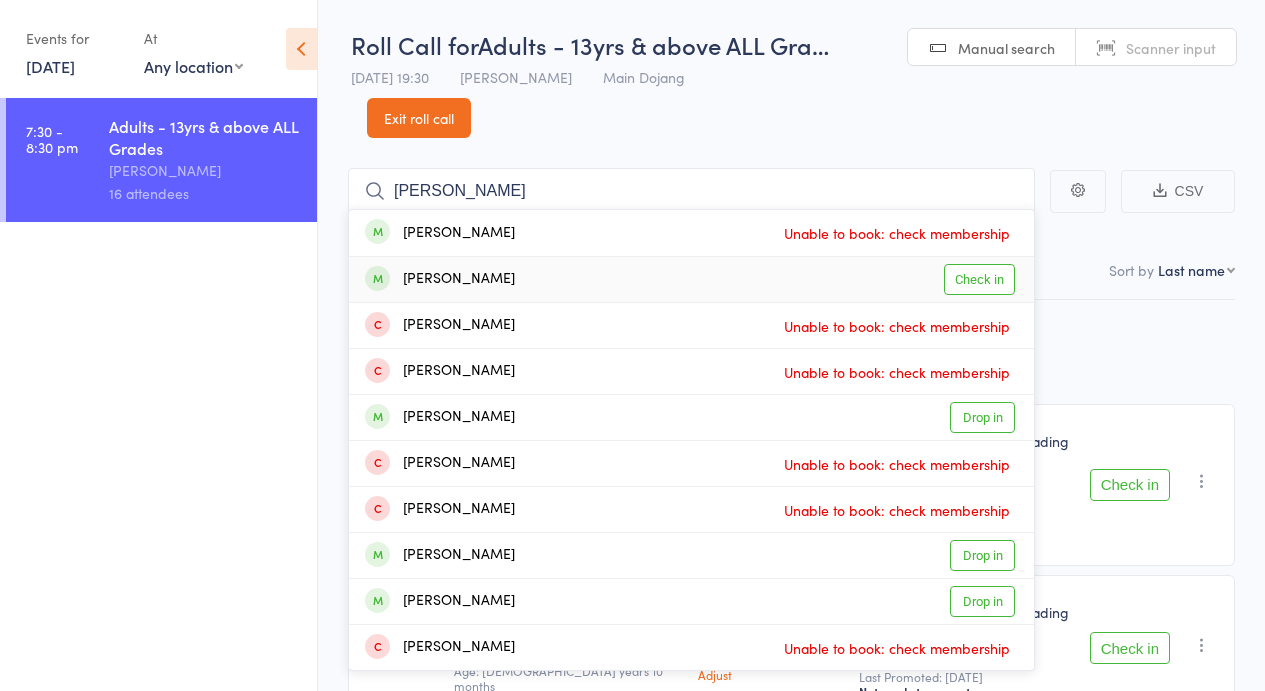 type on "thomas" 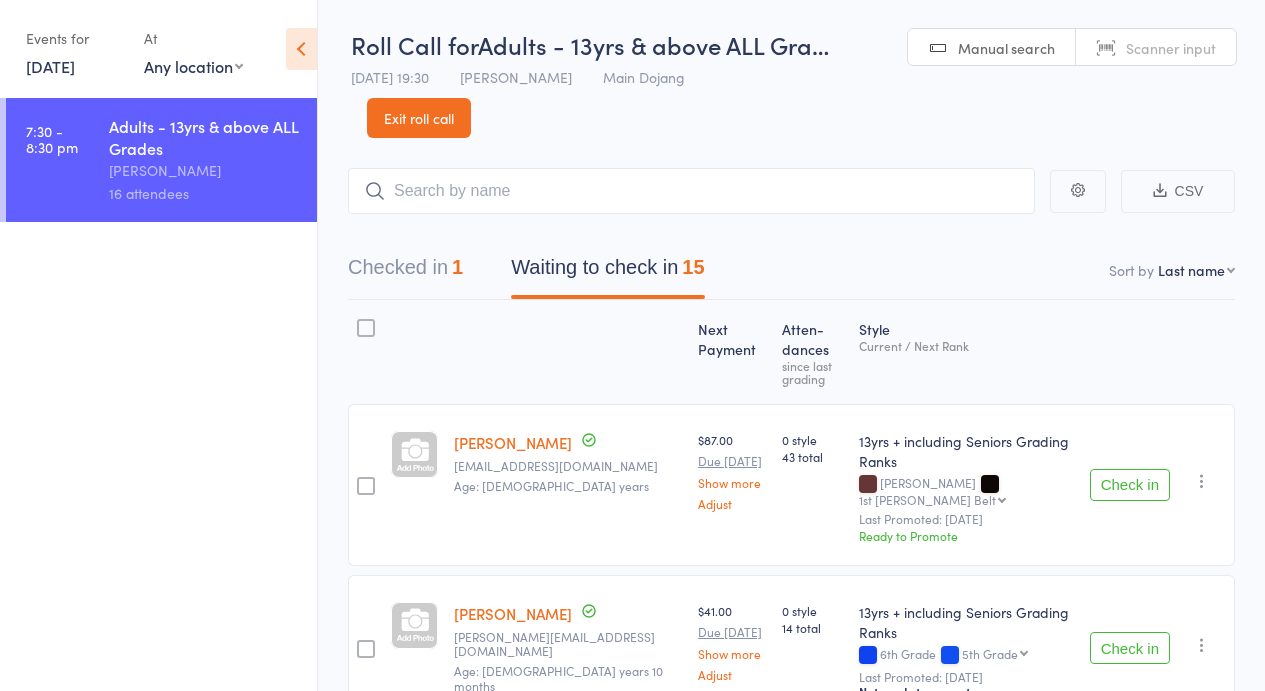 click on "Check in" at bounding box center (1130, 485) 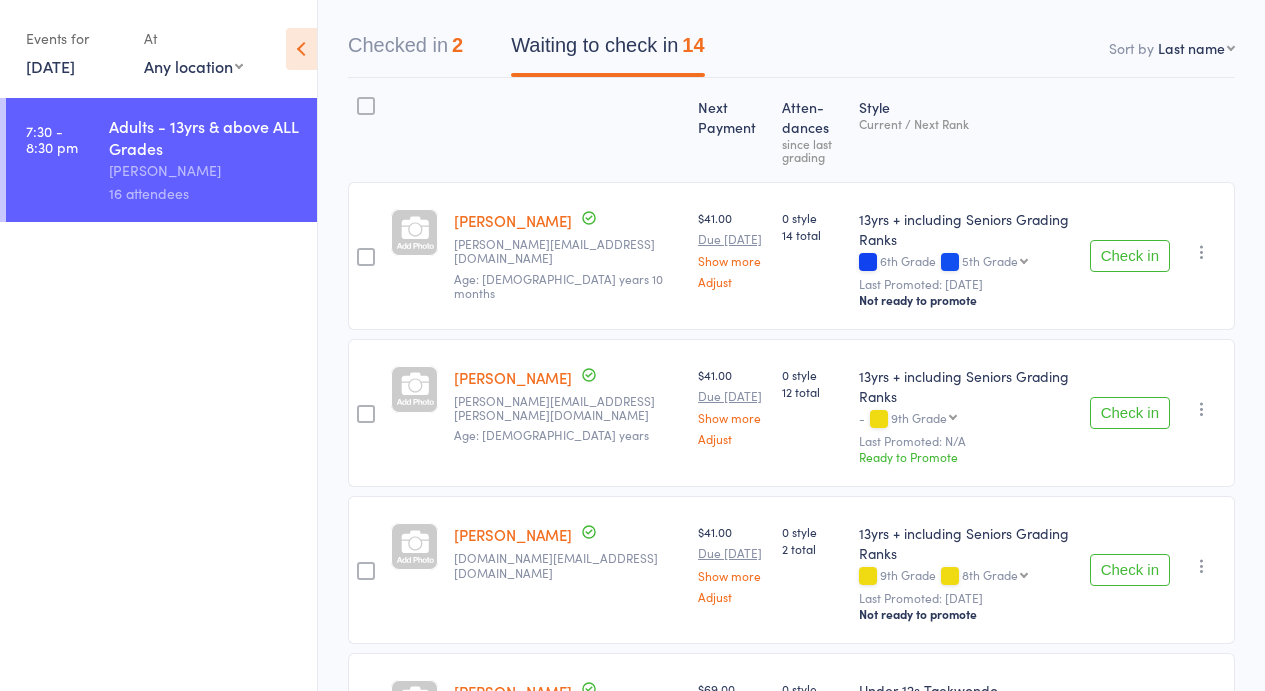 scroll, scrollTop: 0, scrollLeft: 0, axis: both 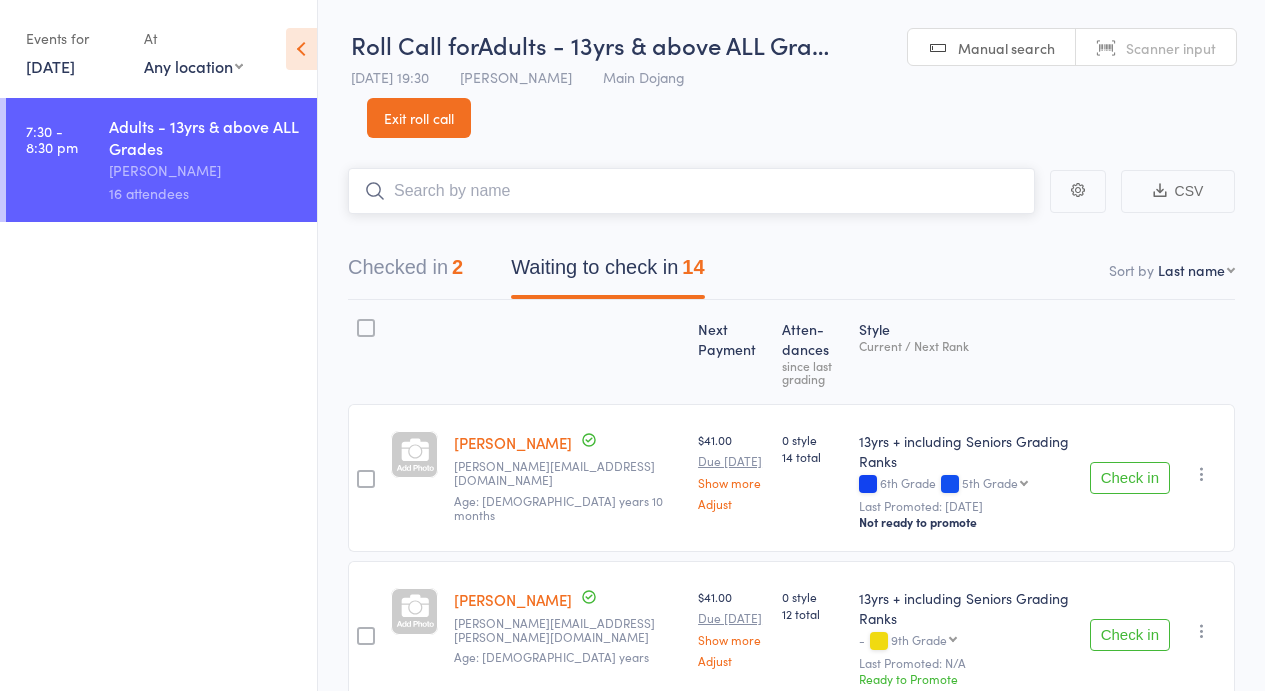 click at bounding box center (691, 191) 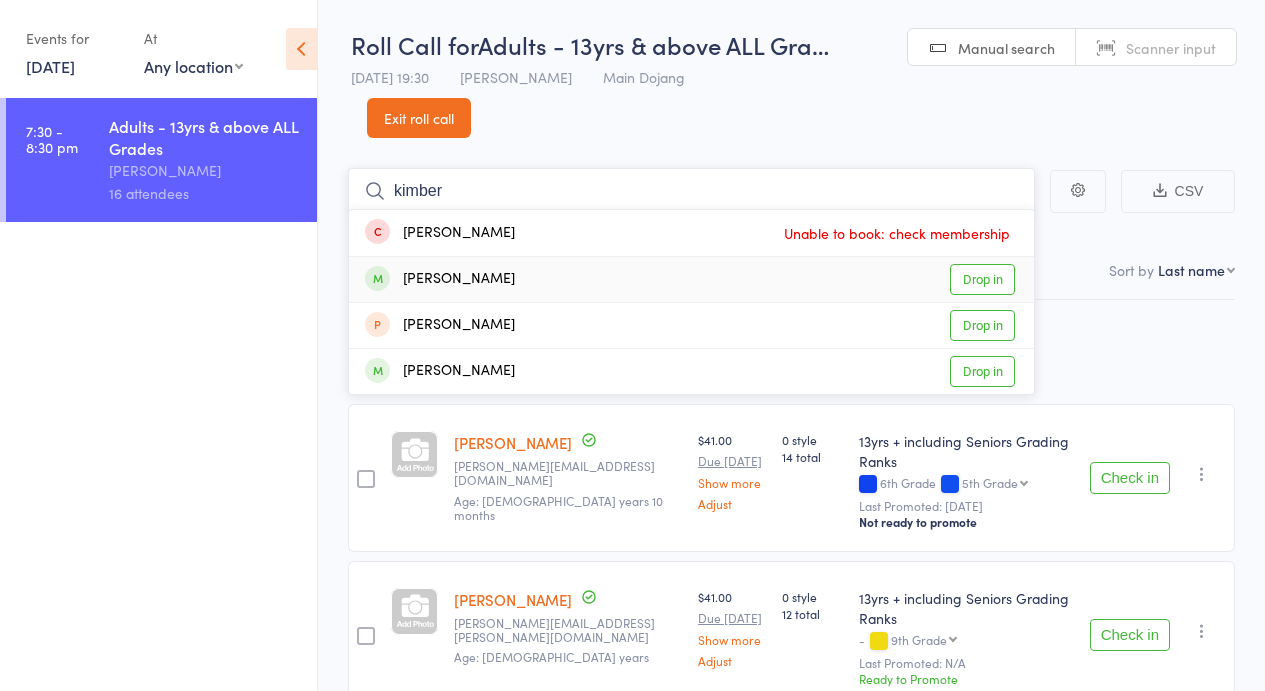 type on "kimber" 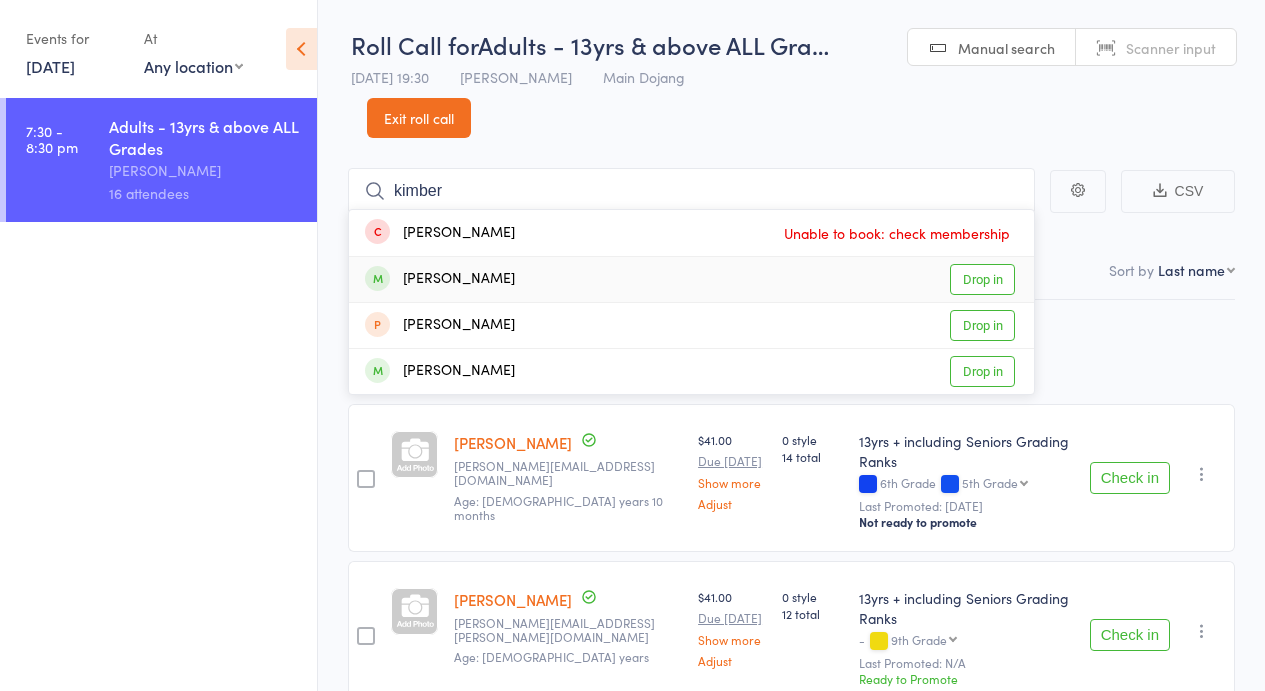 click on "Drop in" at bounding box center (982, 279) 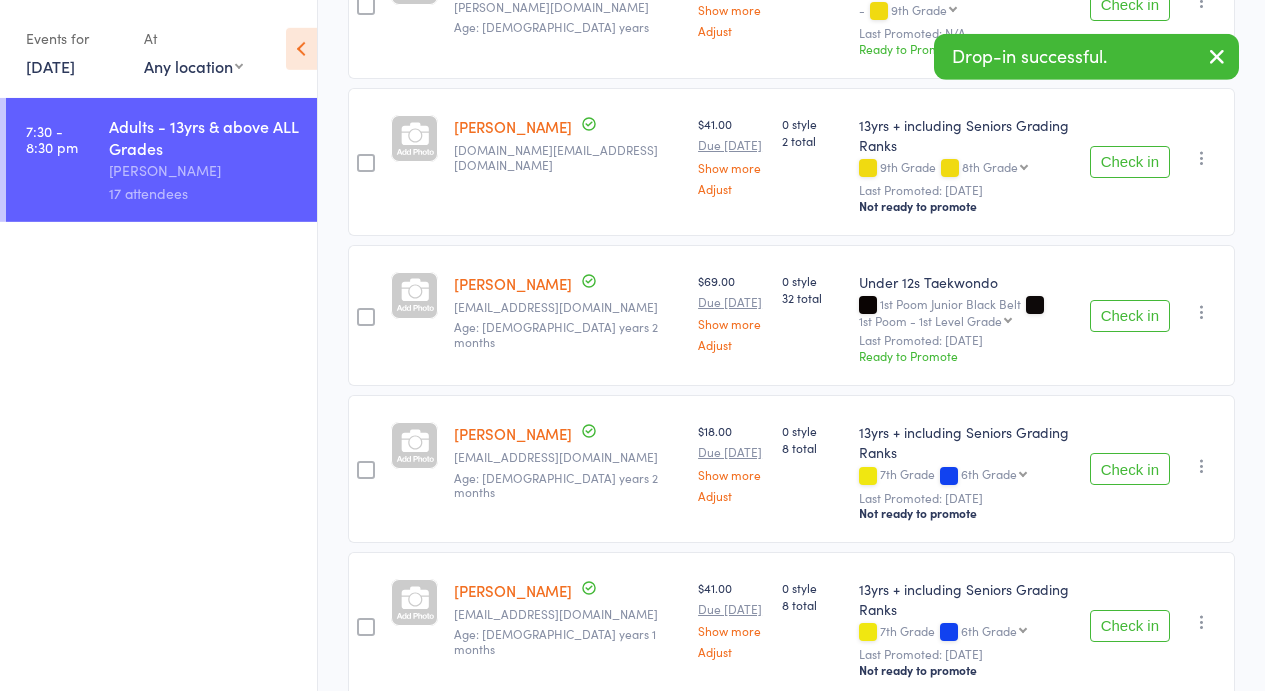scroll, scrollTop: 0, scrollLeft: 0, axis: both 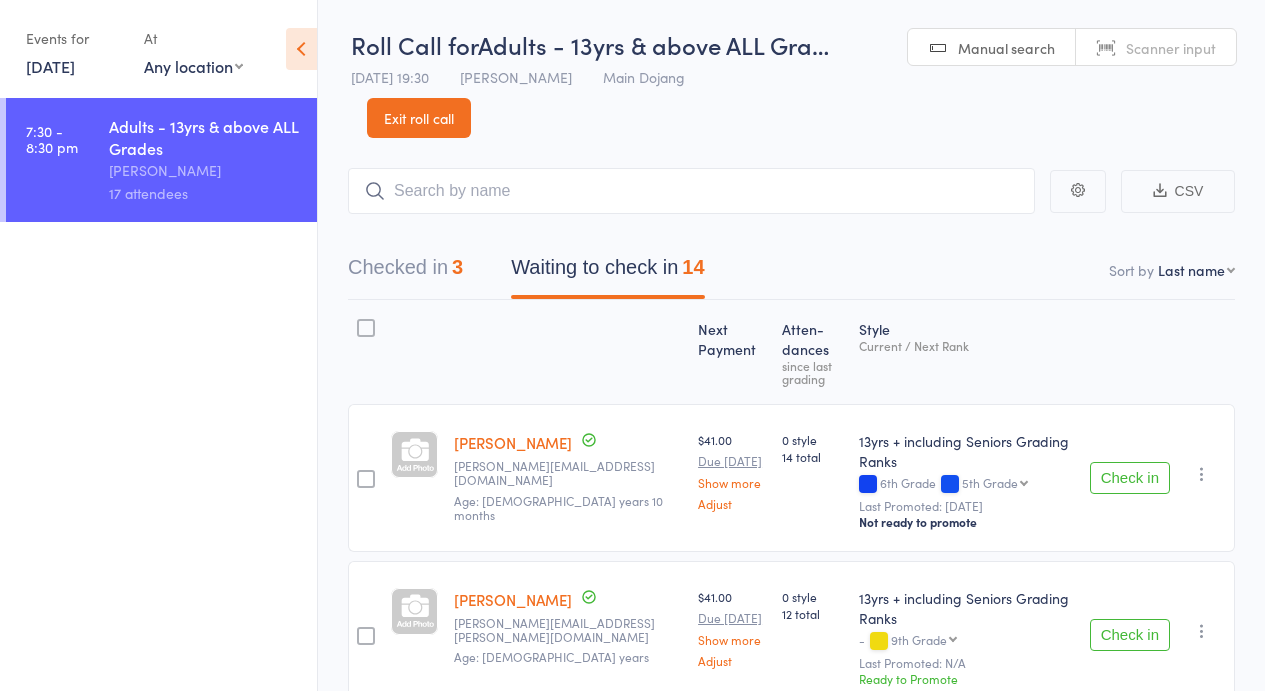 click on "Check in Check in Promote Send message Add Note Add Task Add Flag Remove Mark absent" at bounding box center (1158, 478) 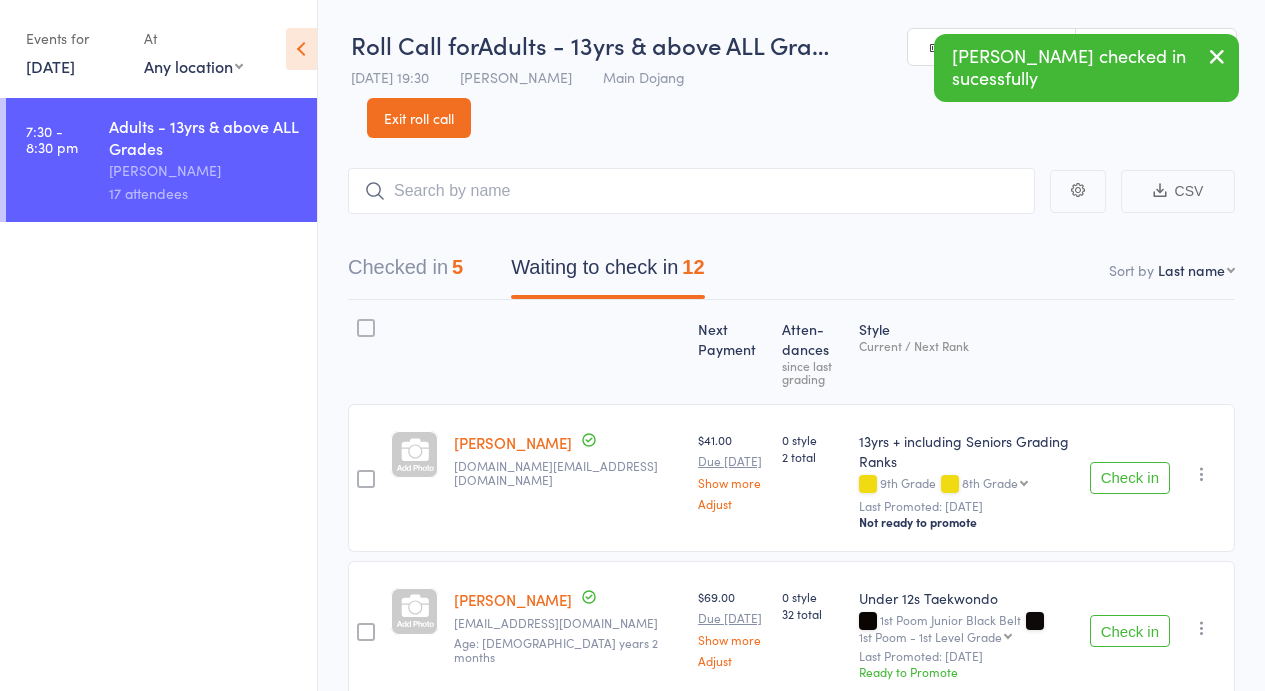 click on "Check in" at bounding box center [1130, 478] 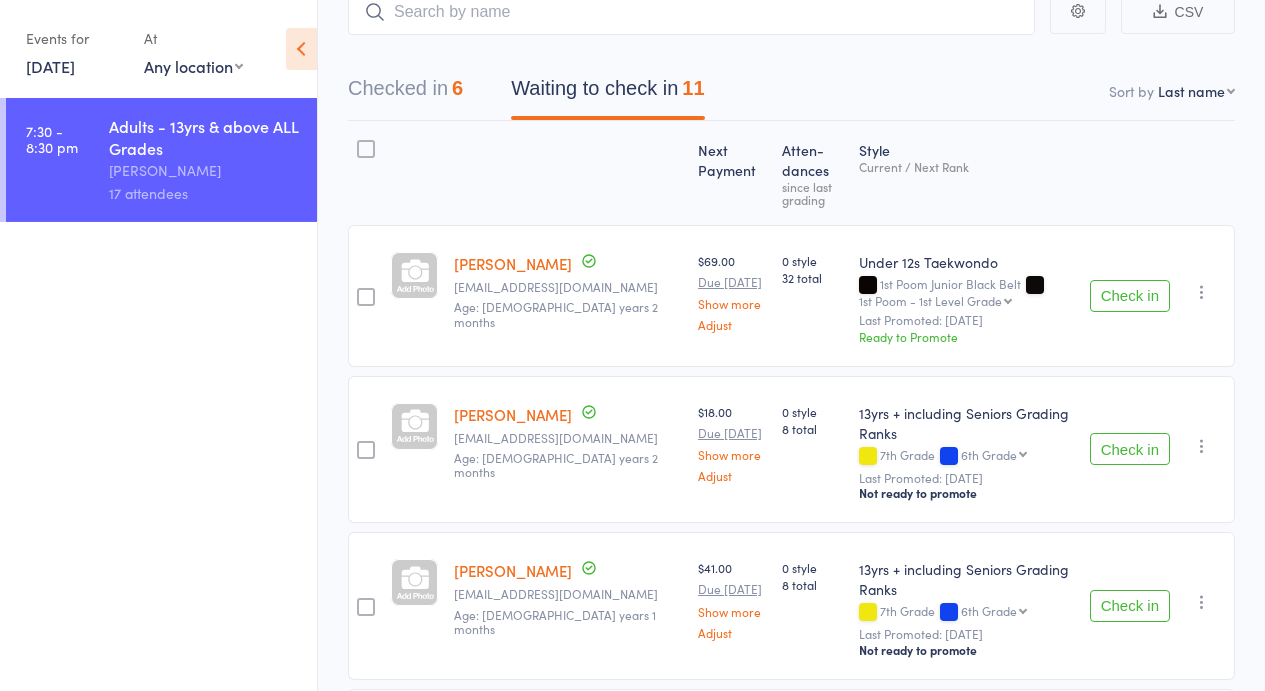 scroll, scrollTop: 0, scrollLeft: 0, axis: both 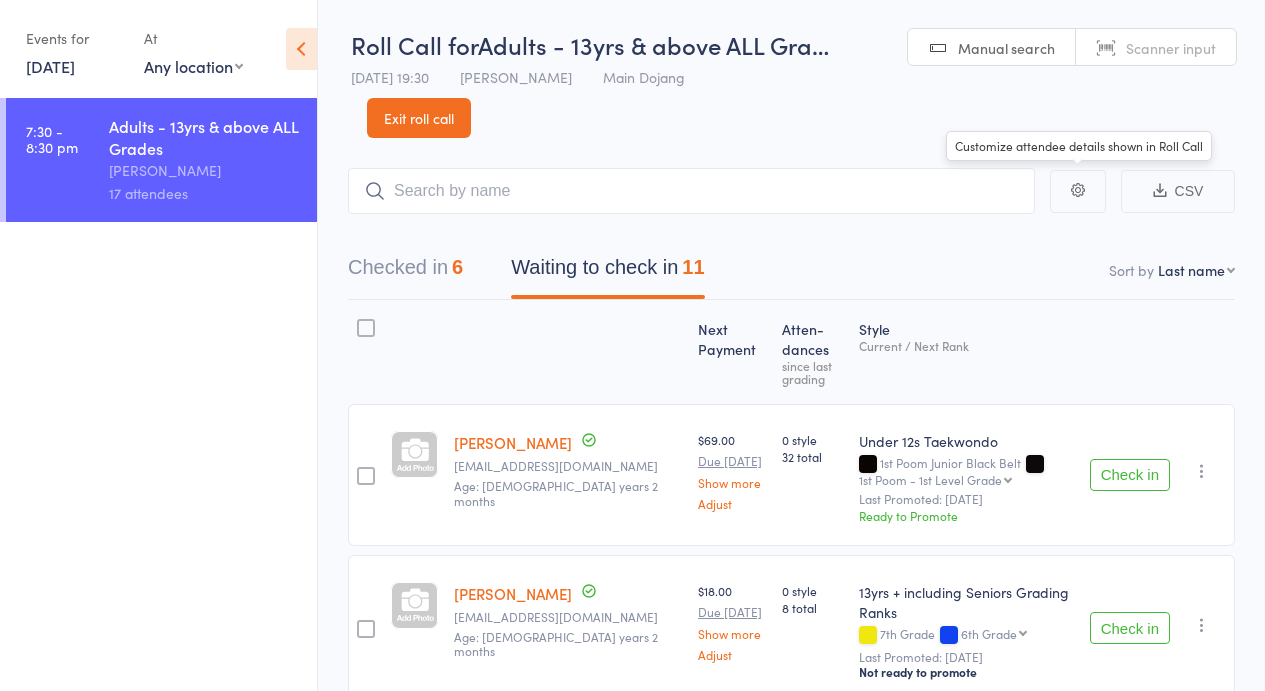 click on "Checked in  6 Waiting to check in  11" at bounding box center [791, 257] 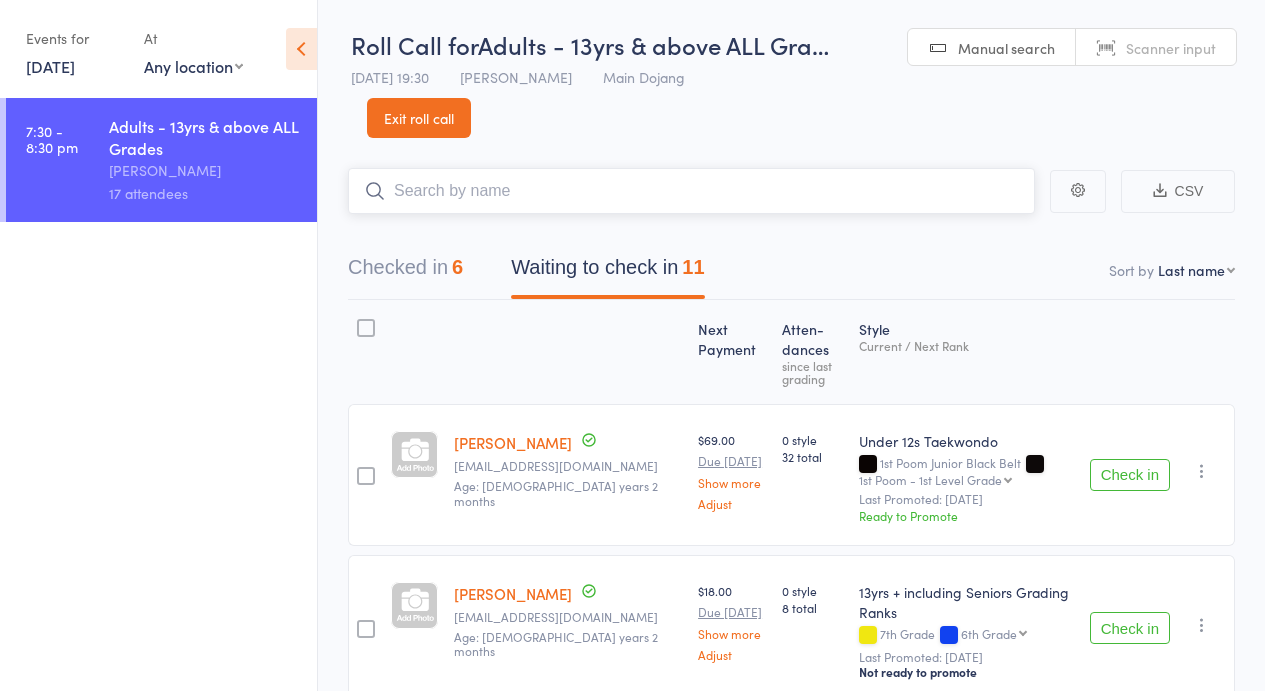 click at bounding box center (691, 191) 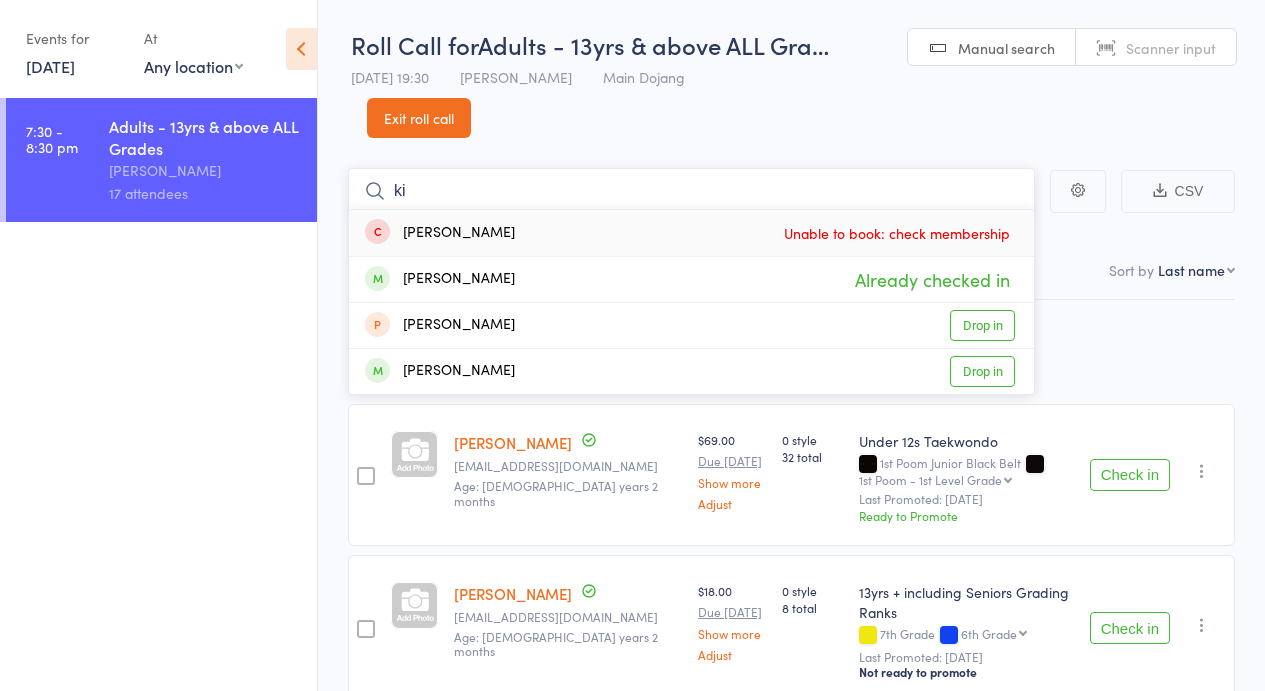 type on "k" 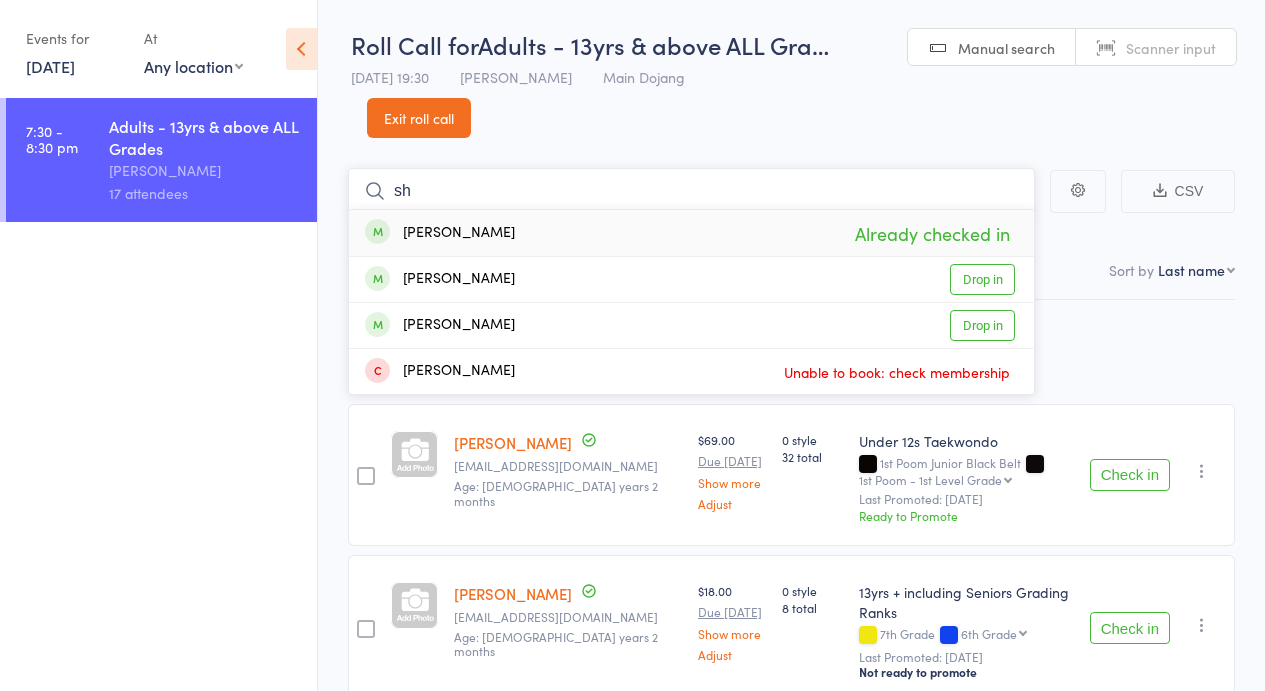 type on "s" 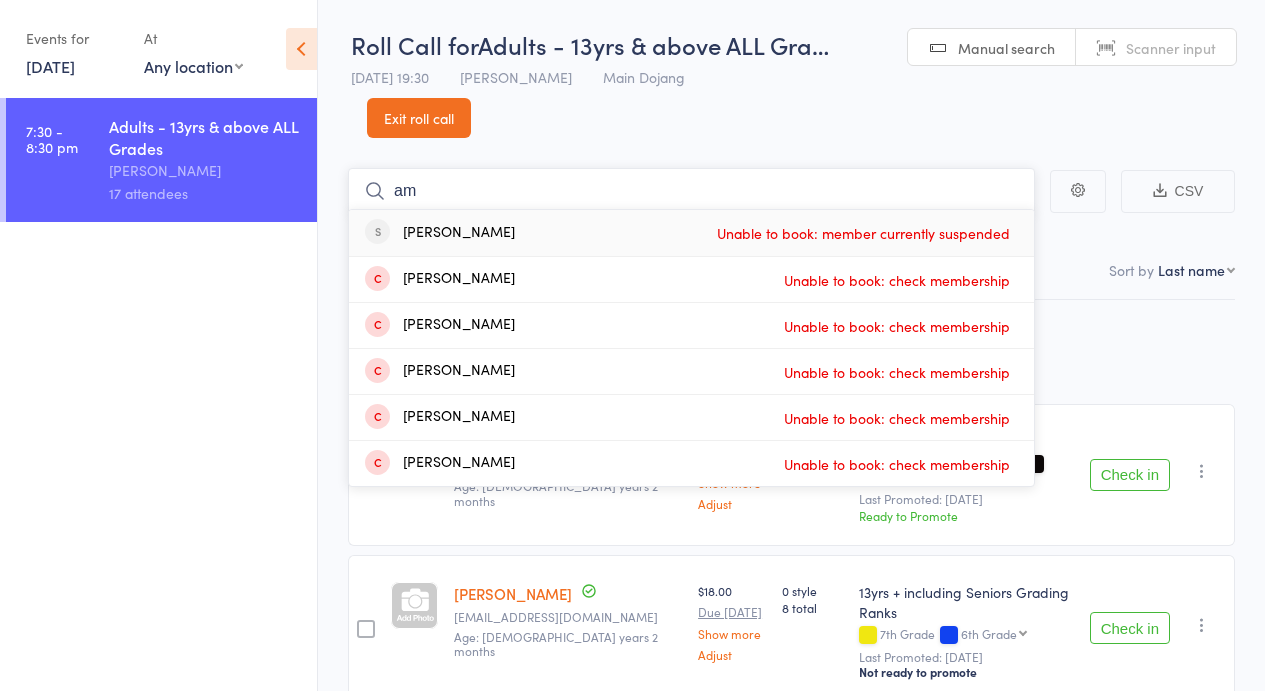 type on "a" 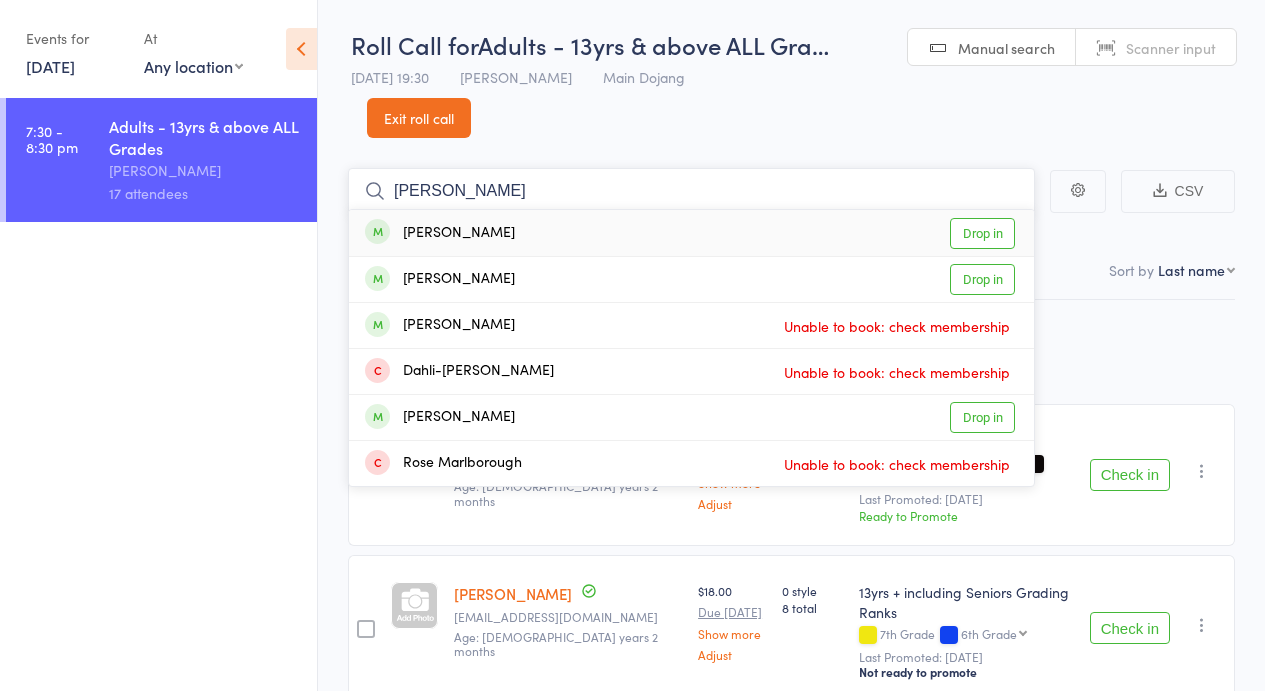 type on "ross" 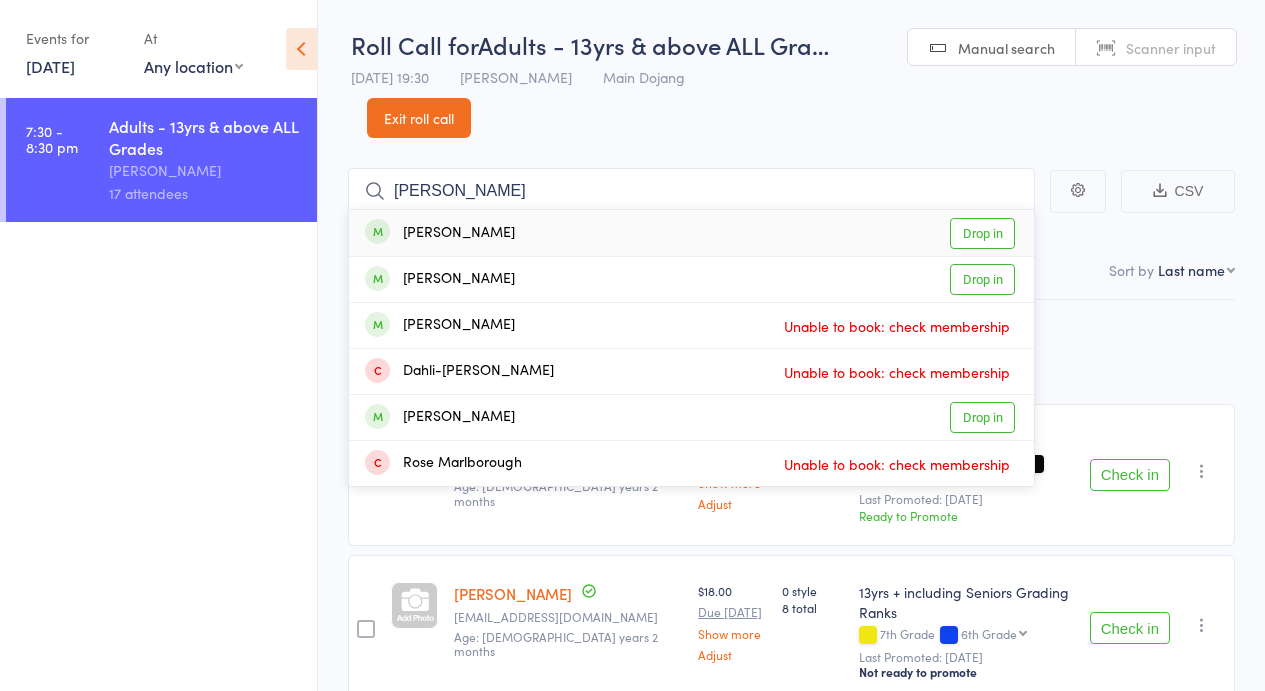 click on "Drop in" at bounding box center [982, 233] 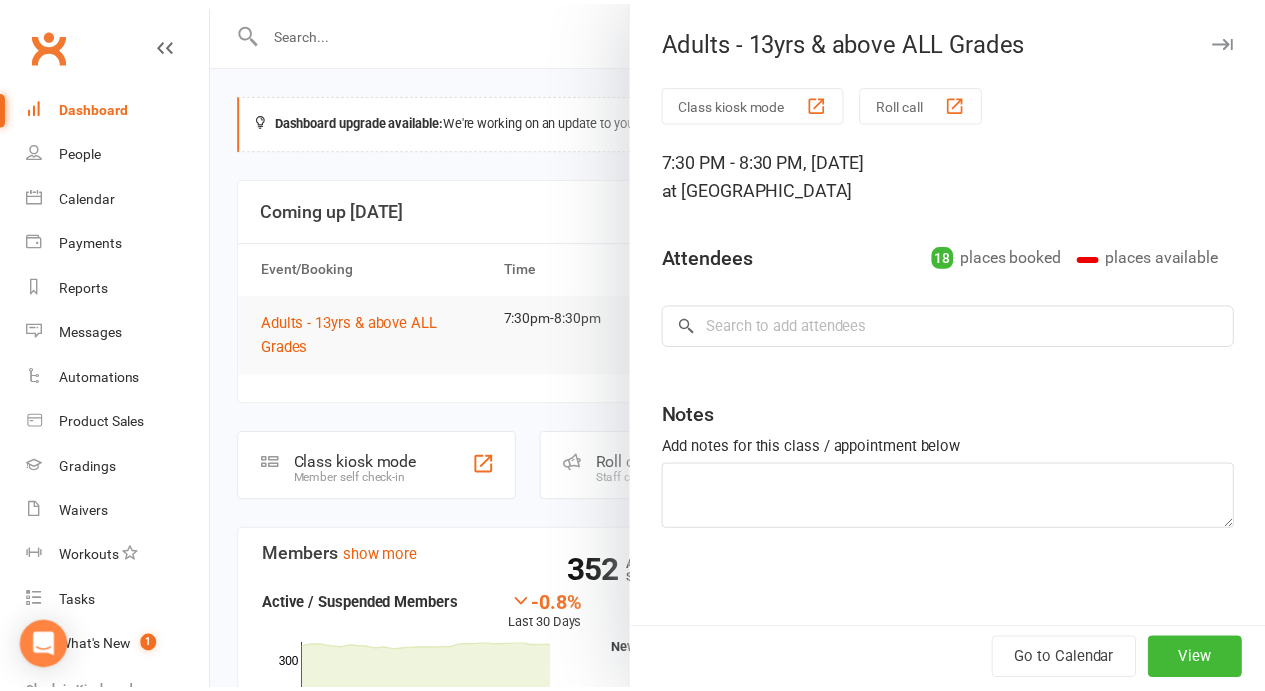 scroll, scrollTop: 0, scrollLeft: 0, axis: both 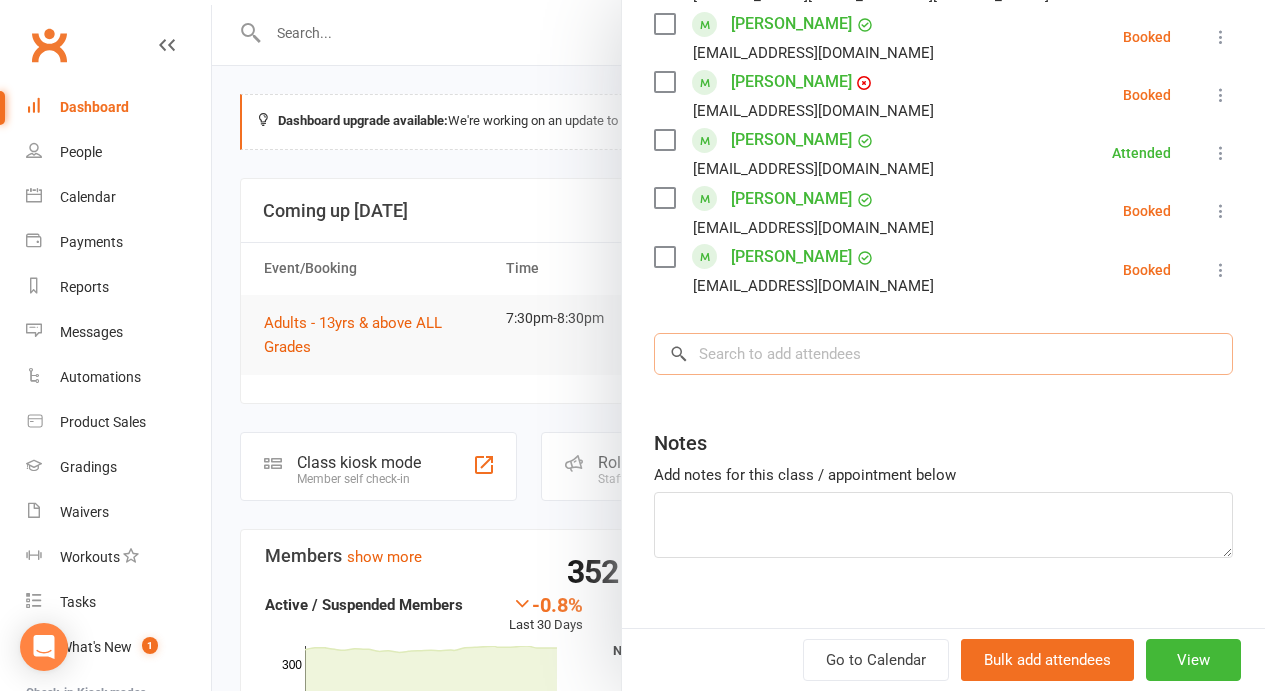 click at bounding box center [943, 354] 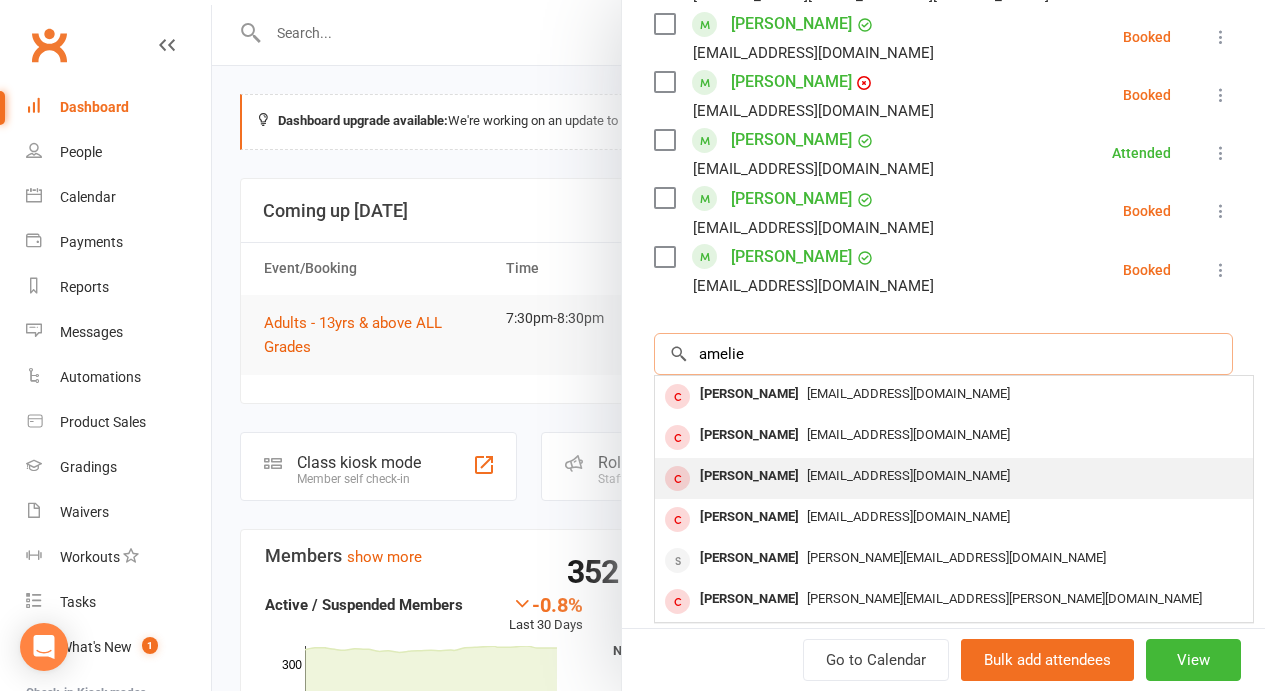 type on "amelie" 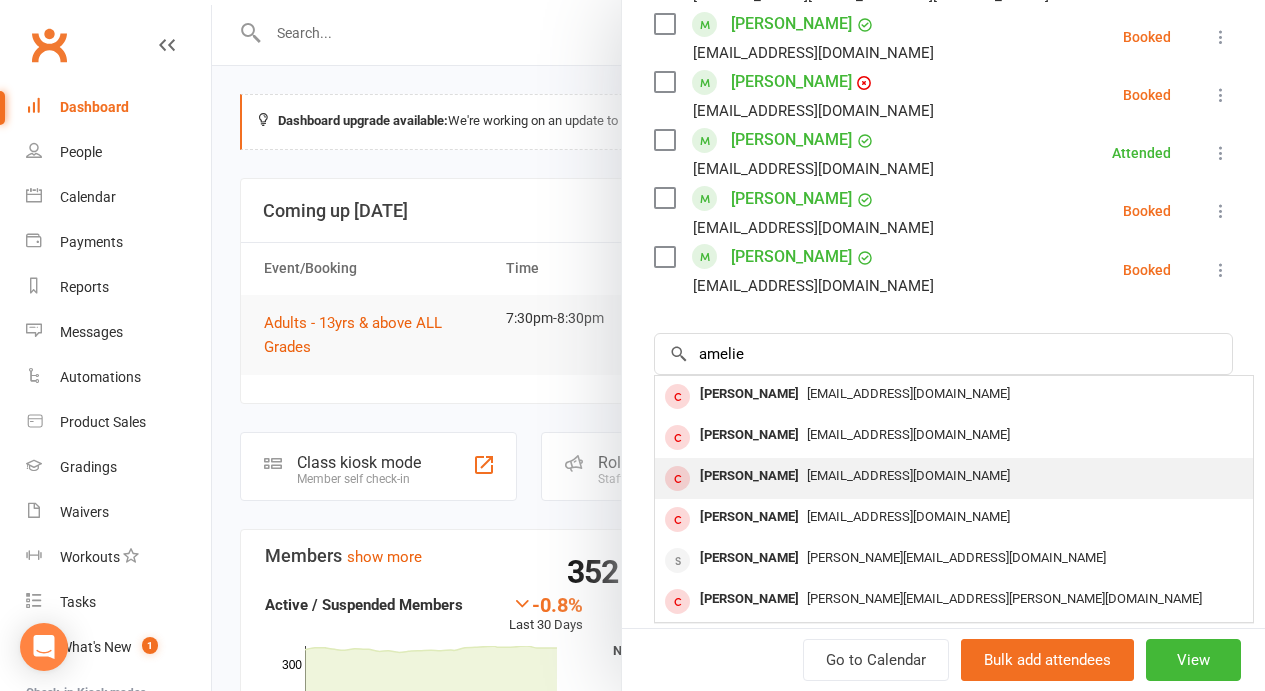 click on "[PERSON_NAME]" at bounding box center (749, 476) 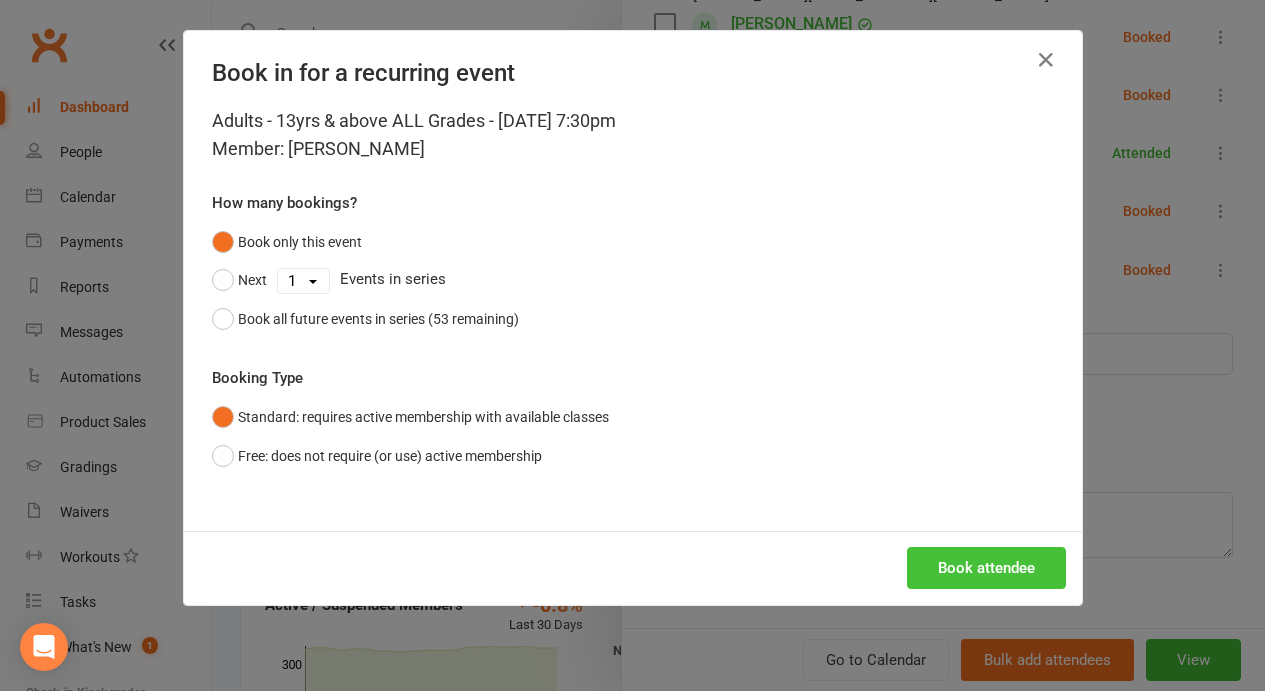 click on "Book attendee" at bounding box center (986, 568) 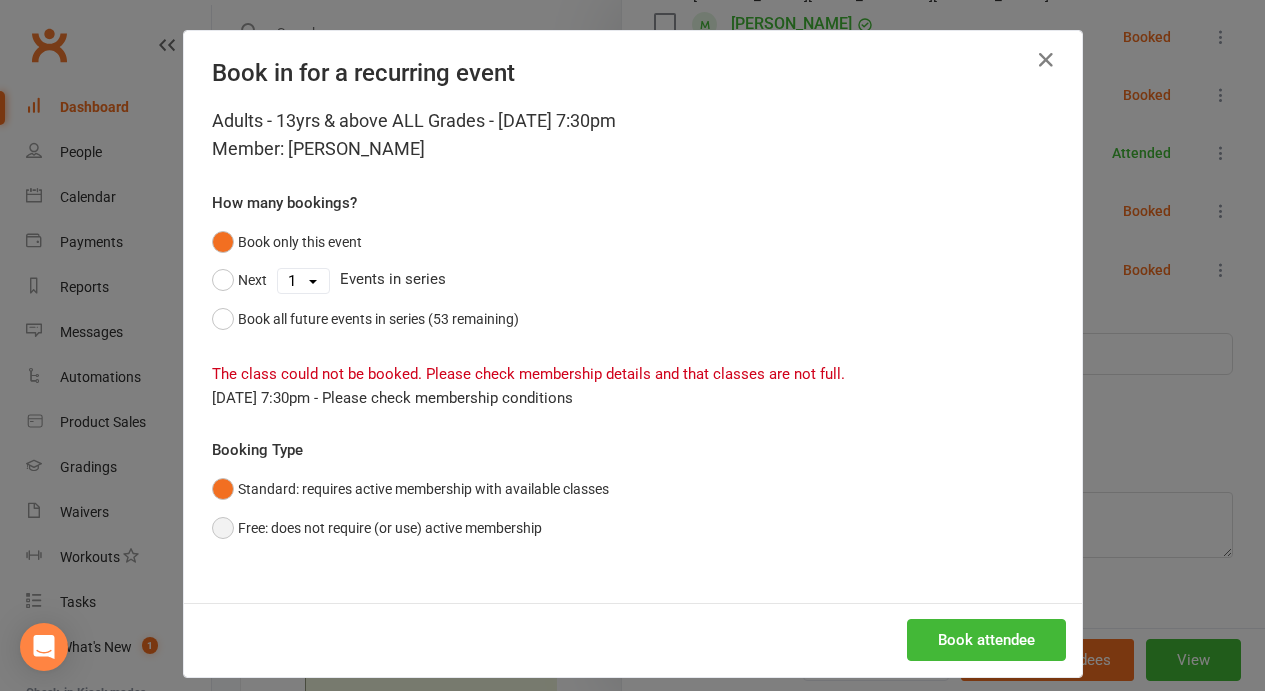 click on "Free: does not require (or use) active membership" at bounding box center (377, 528) 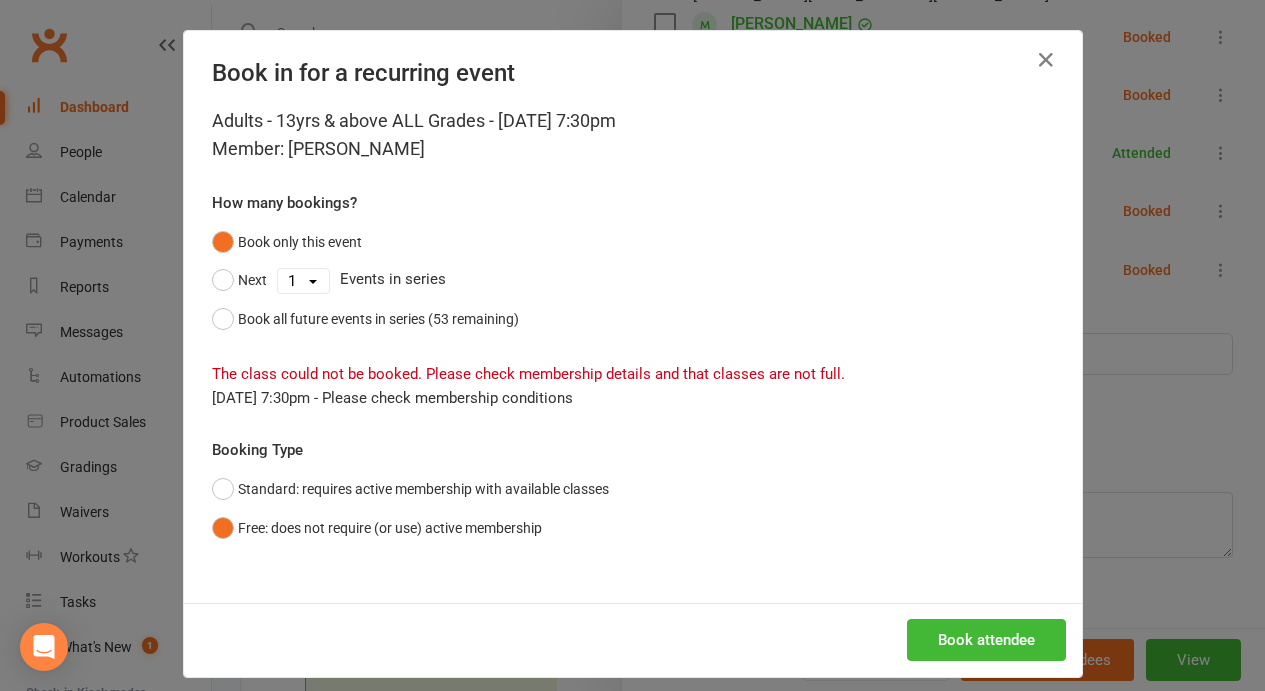scroll, scrollTop: 18, scrollLeft: 0, axis: vertical 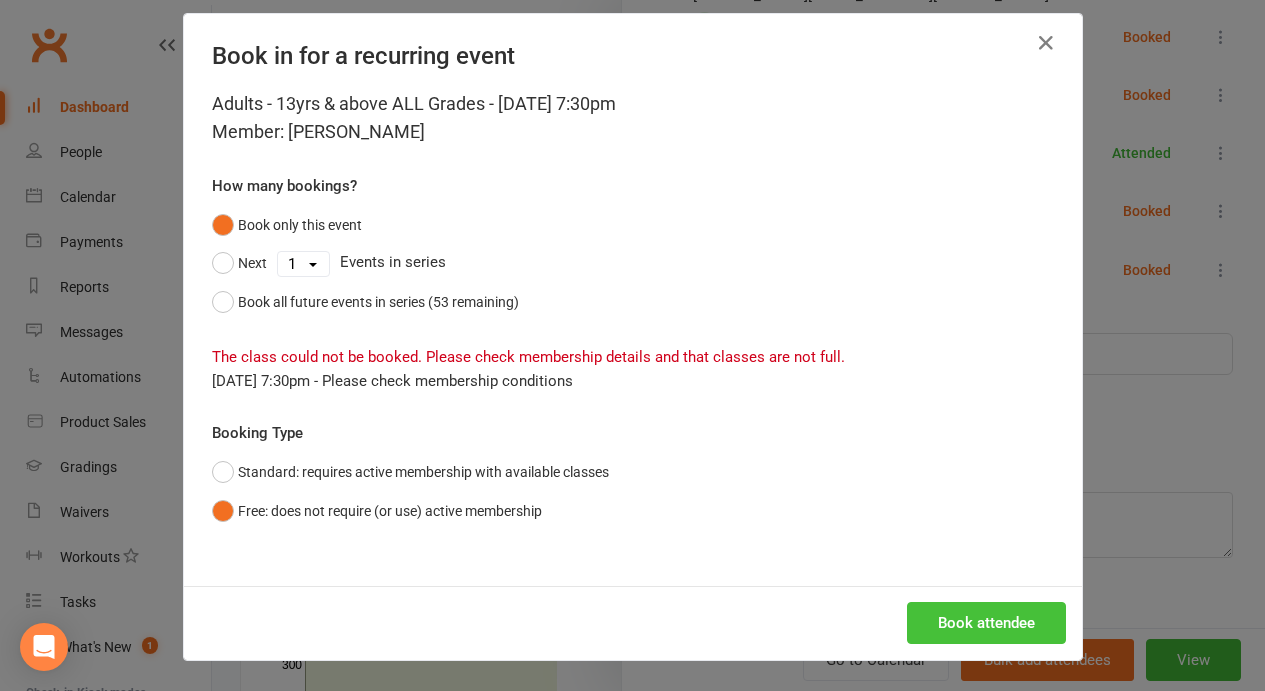 click on "Book attendee" at bounding box center [986, 623] 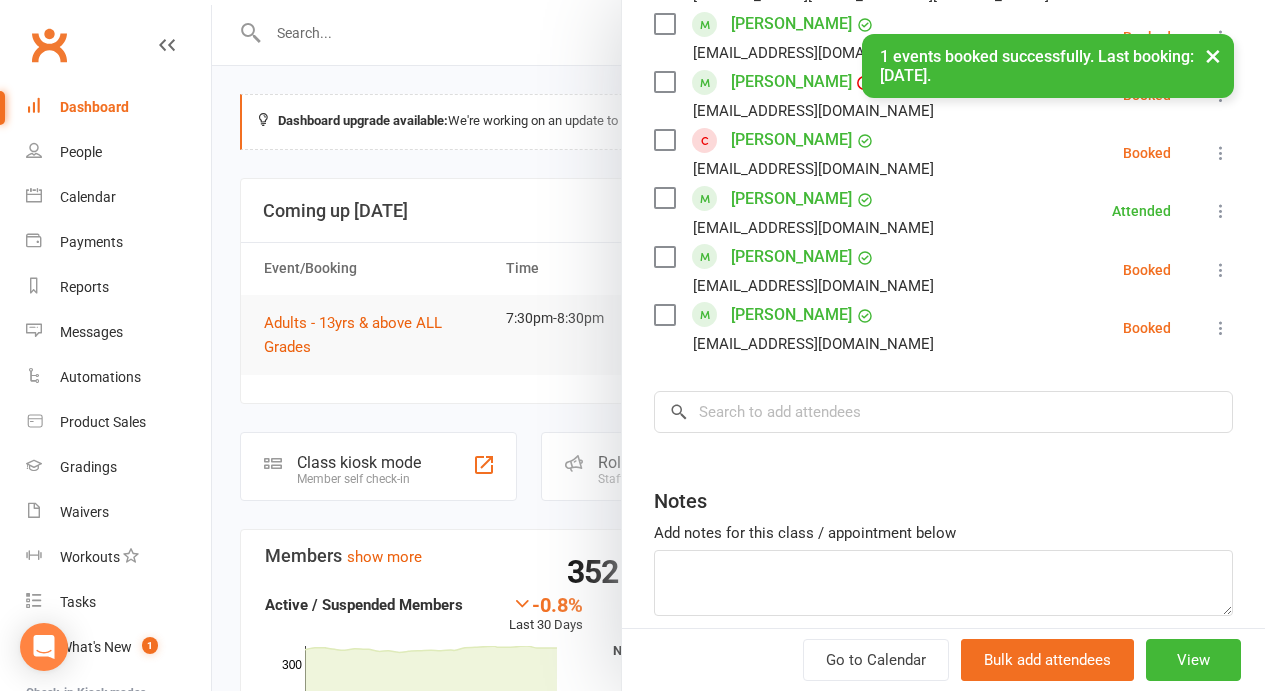 click at bounding box center [1221, 153] 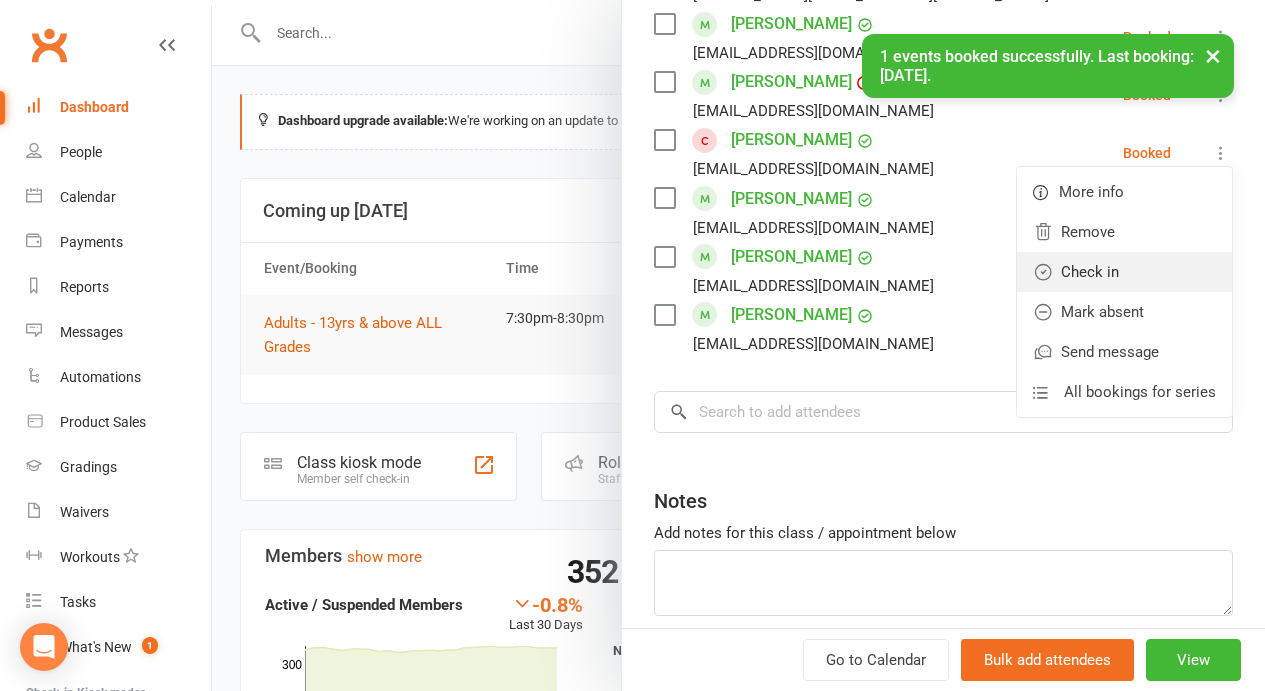 click on "Check in" at bounding box center (1124, 272) 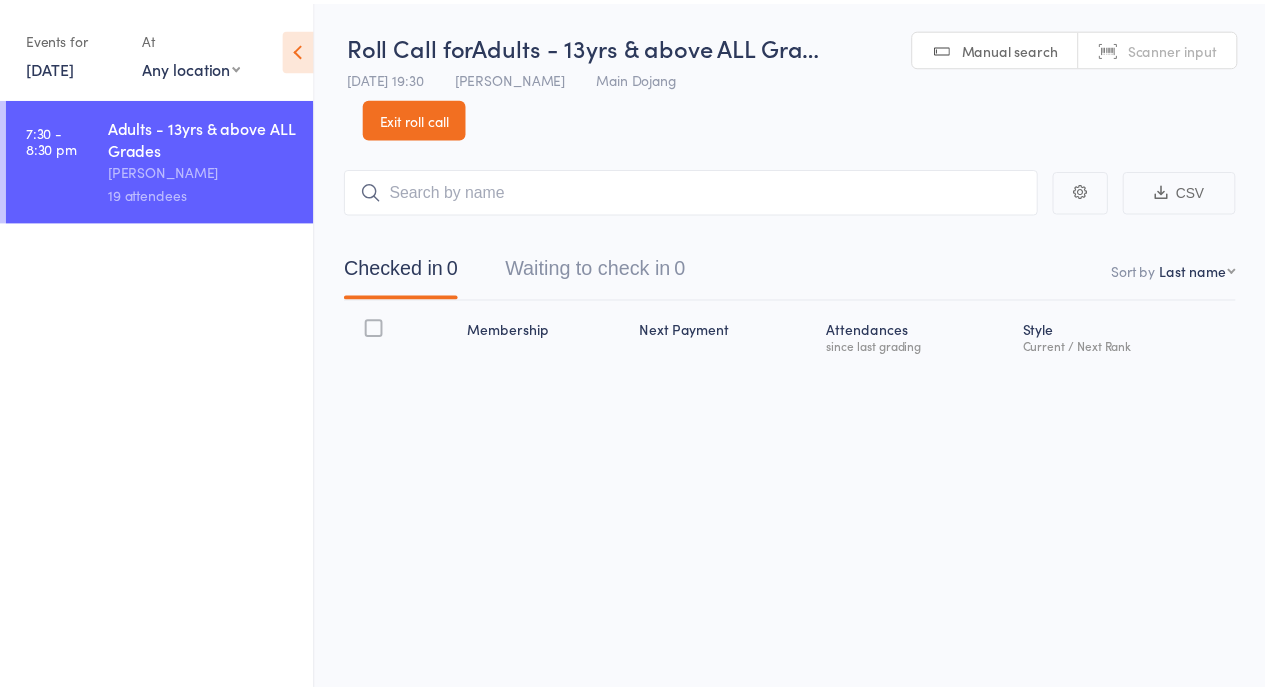 scroll, scrollTop: 0, scrollLeft: 0, axis: both 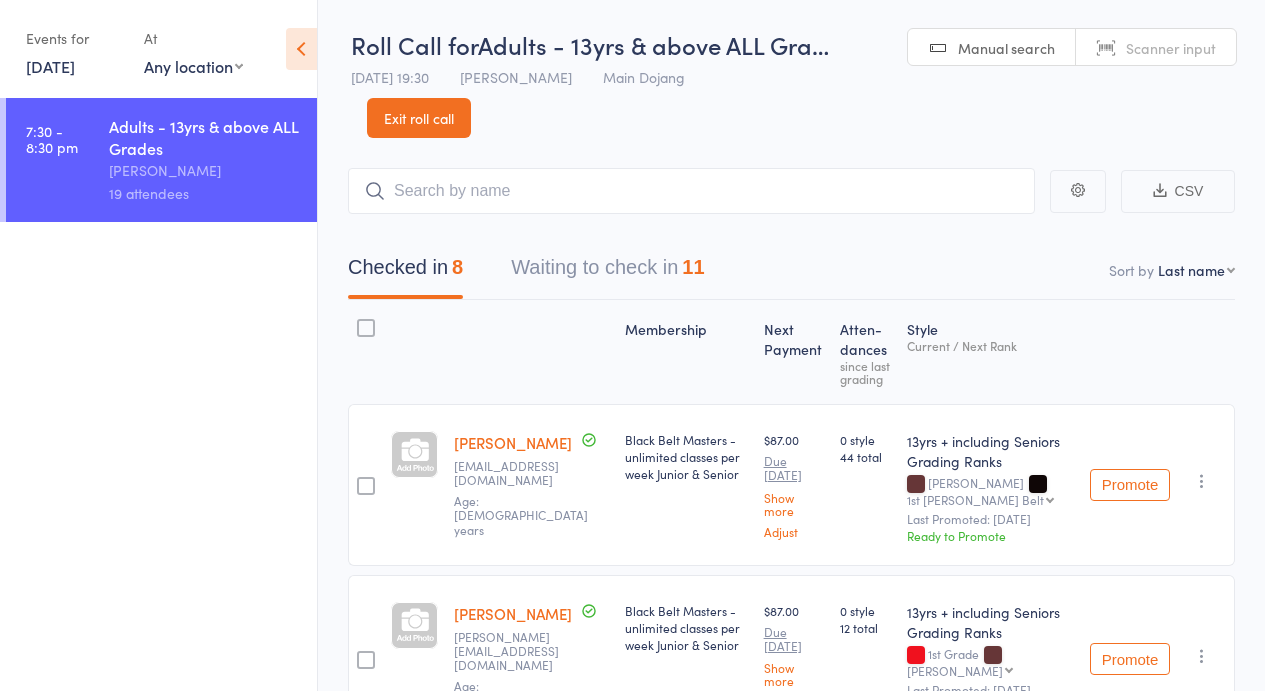 click on "Waiting to check in  11" at bounding box center (607, 272) 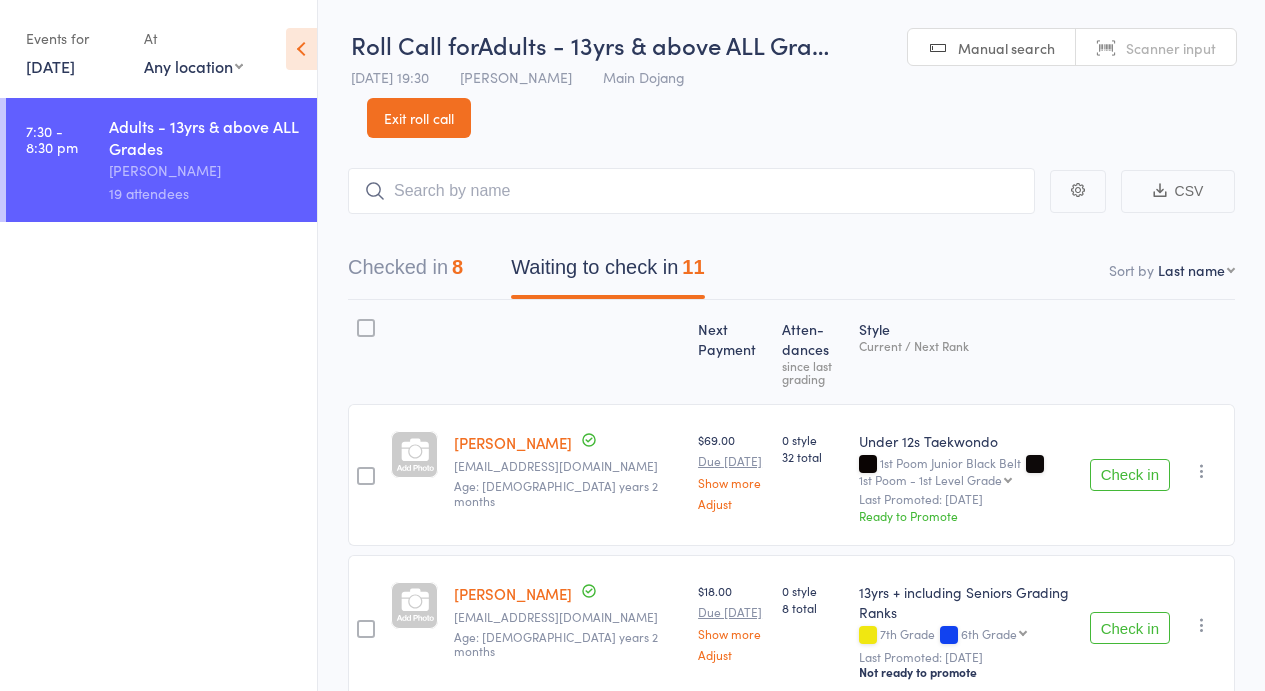 click at bounding box center (365, 352) 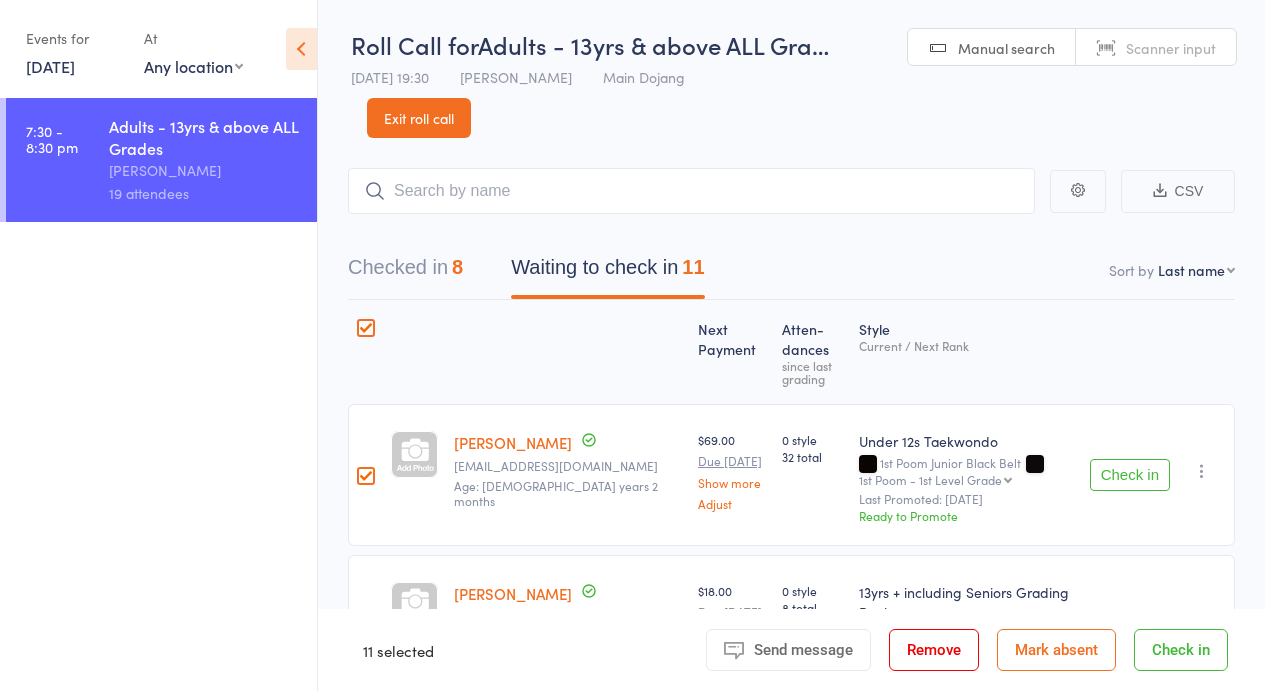 click on "Mark absent" at bounding box center [1056, 650] 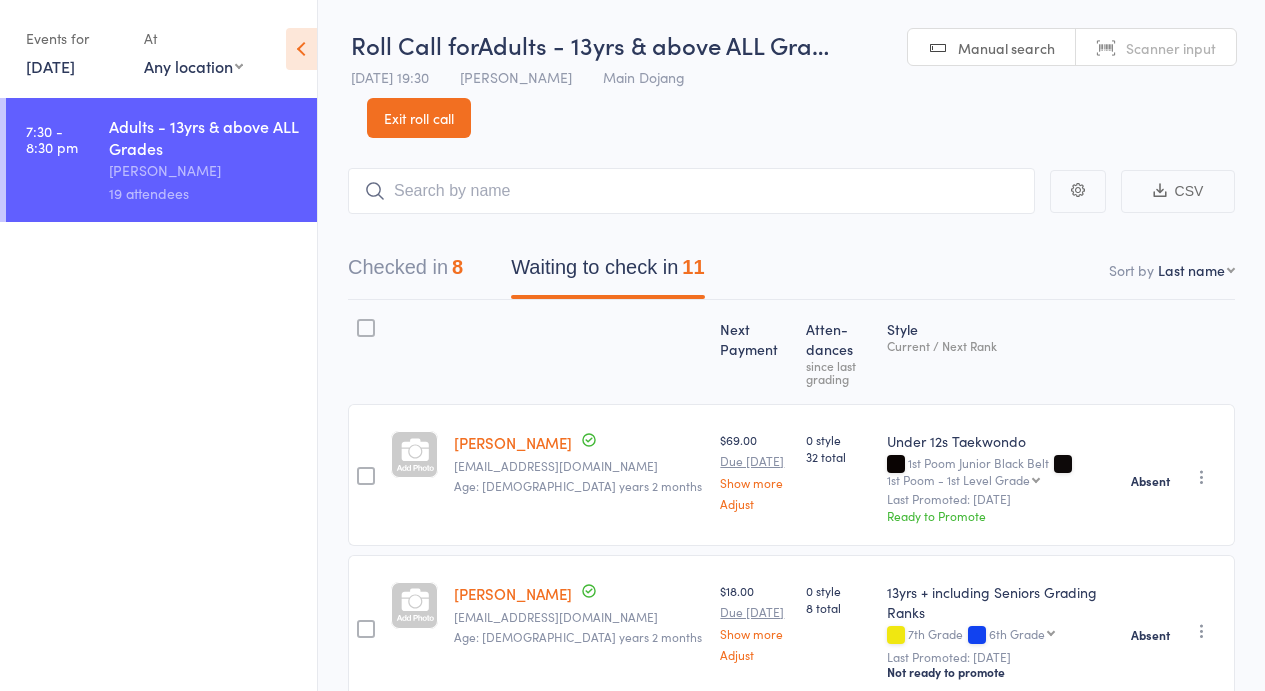 click on "Checked in  8" at bounding box center [405, 272] 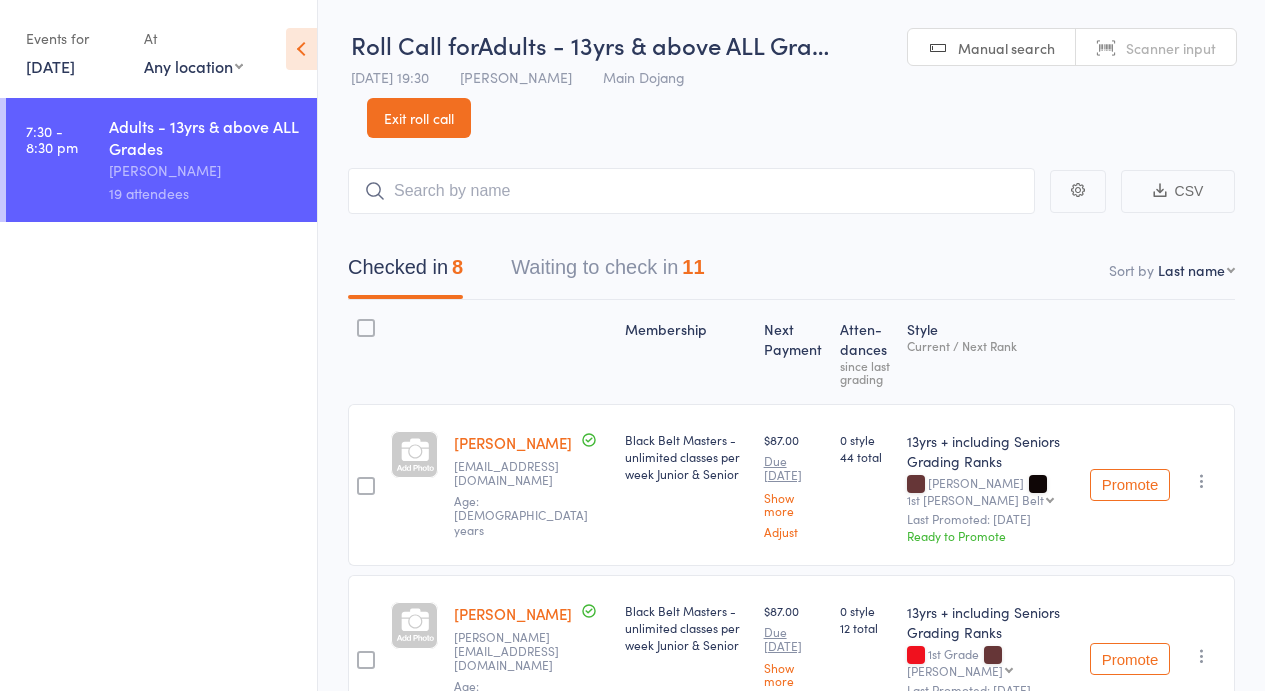 click on "Waiting to check in  11" at bounding box center [607, 272] 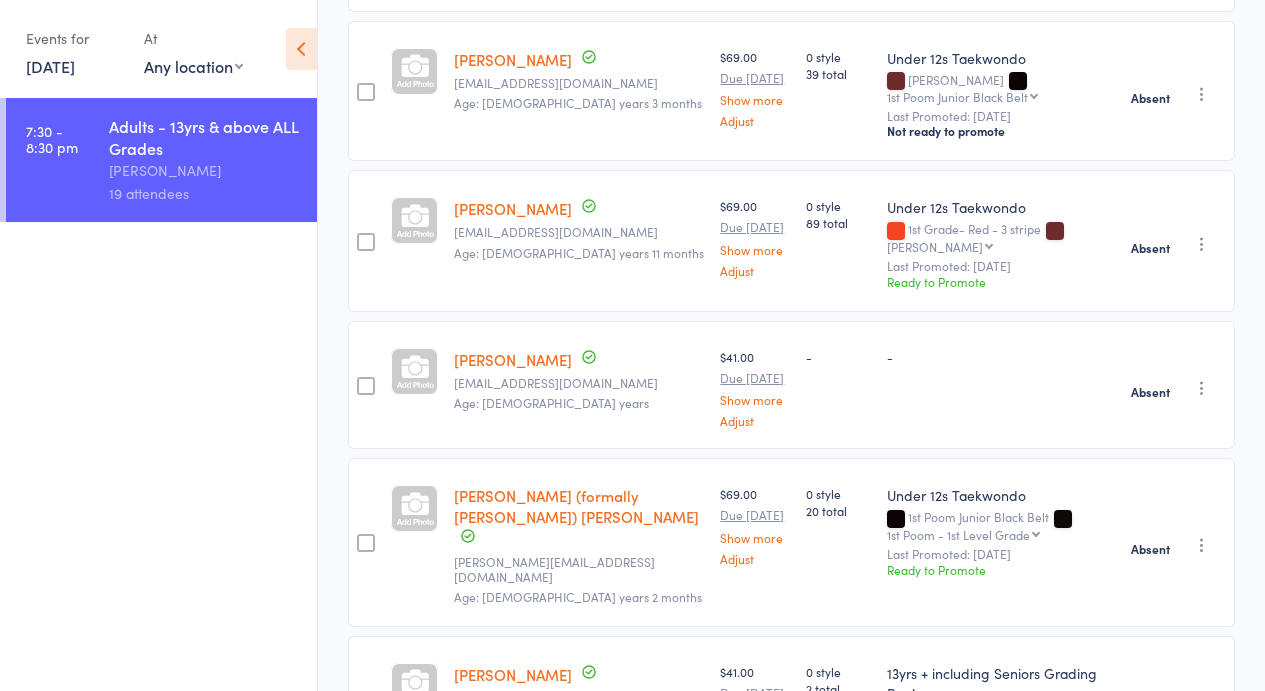 scroll, scrollTop: 848, scrollLeft: 0, axis: vertical 